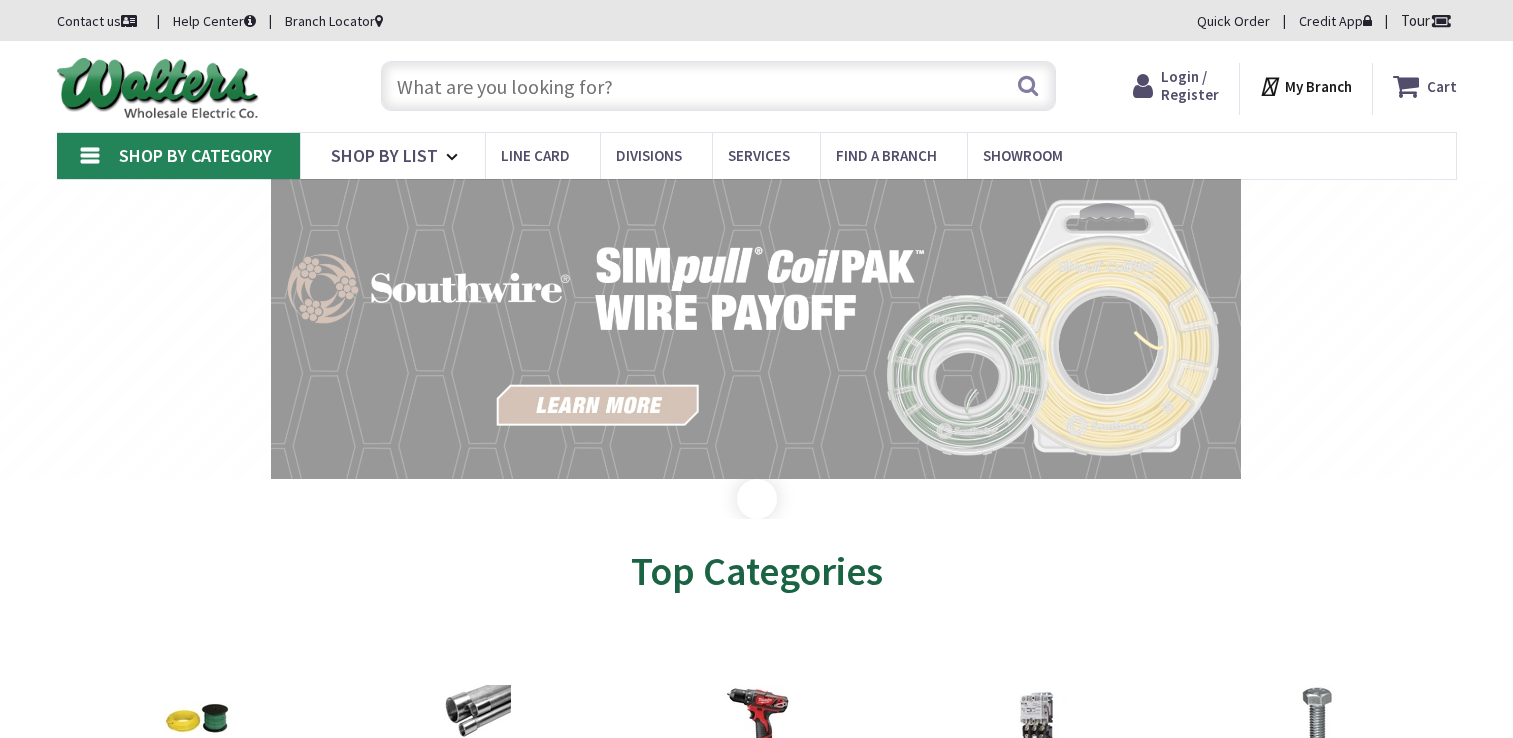 scroll, scrollTop: 0, scrollLeft: 0, axis: both 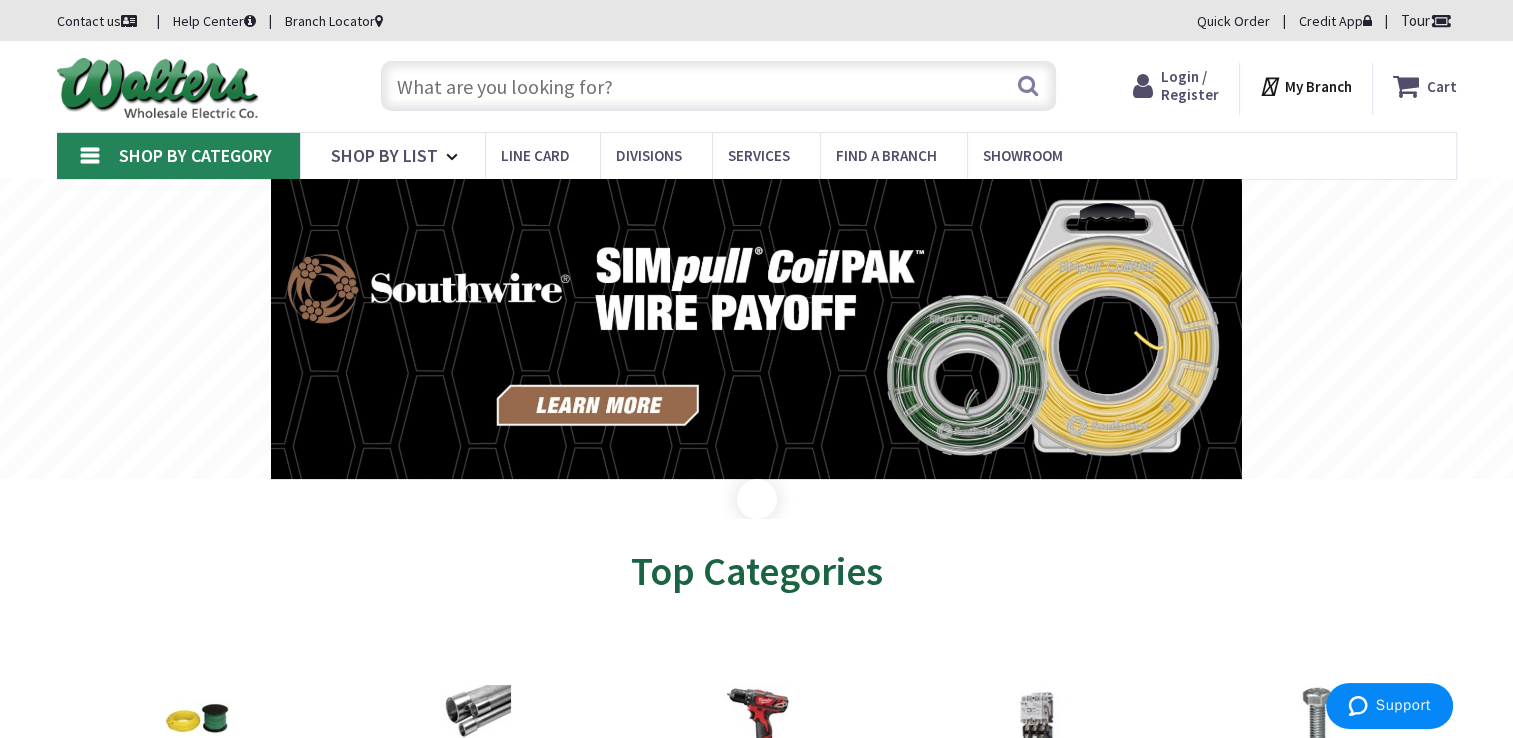 click at bounding box center (718, 86) 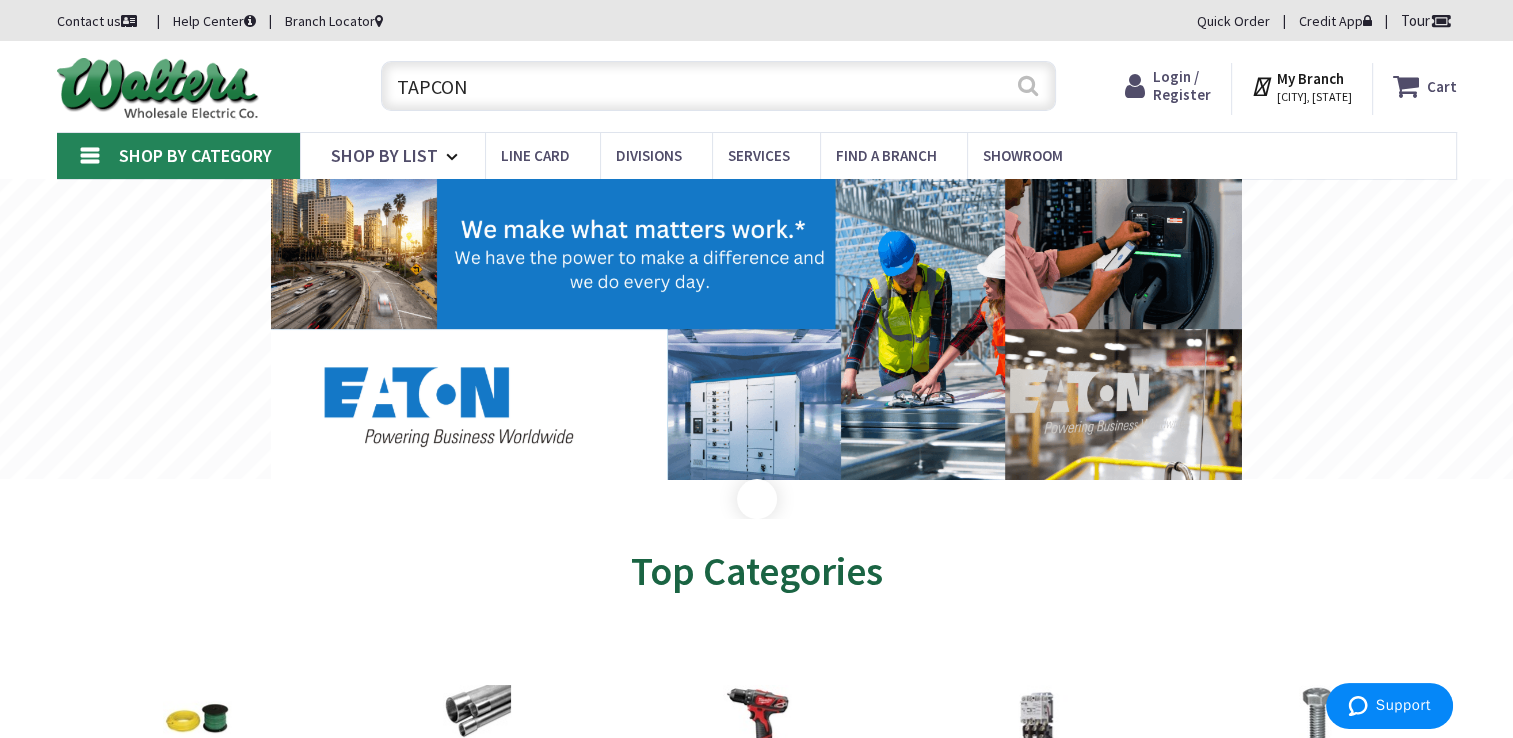 type on "[BRAND_NAME]" 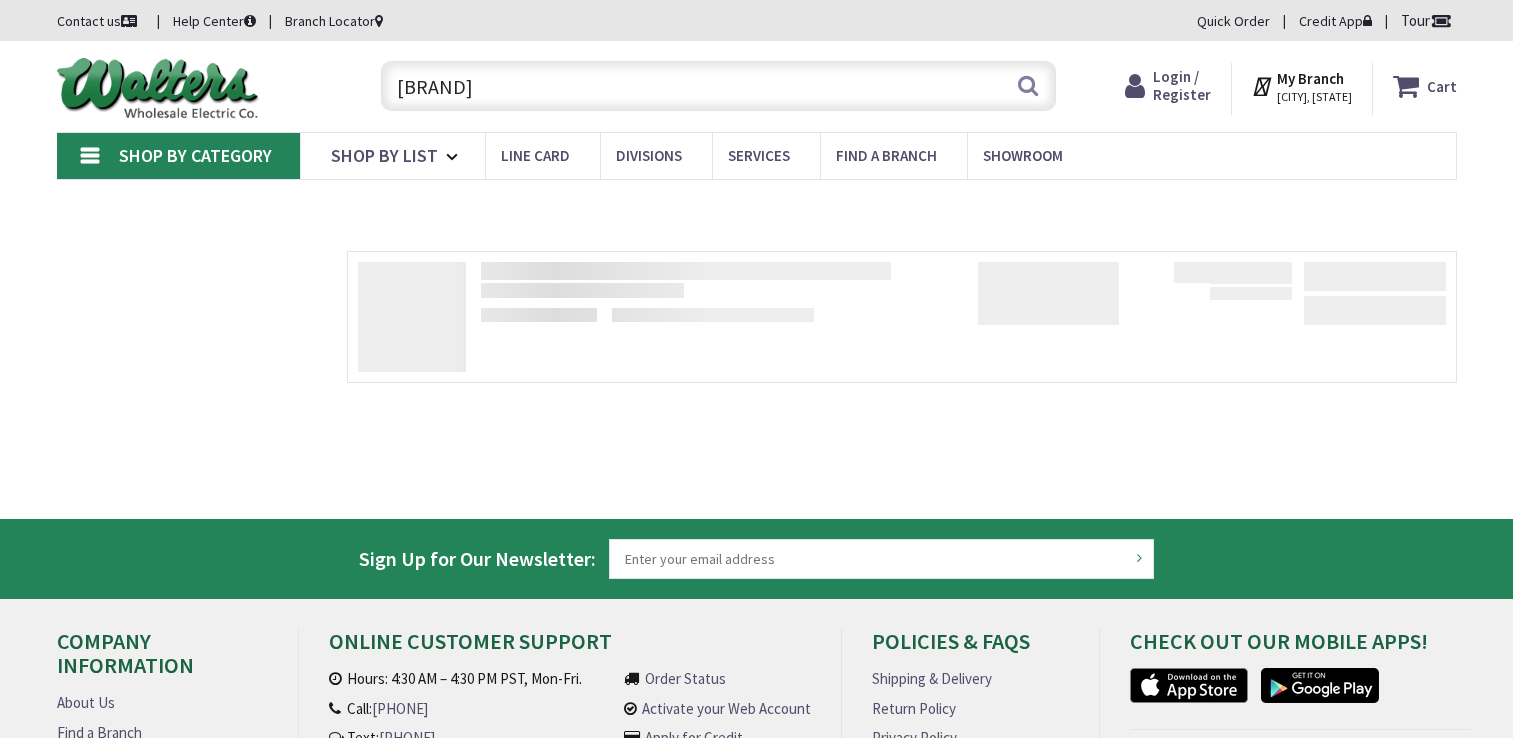 scroll, scrollTop: 0, scrollLeft: 0, axis: both 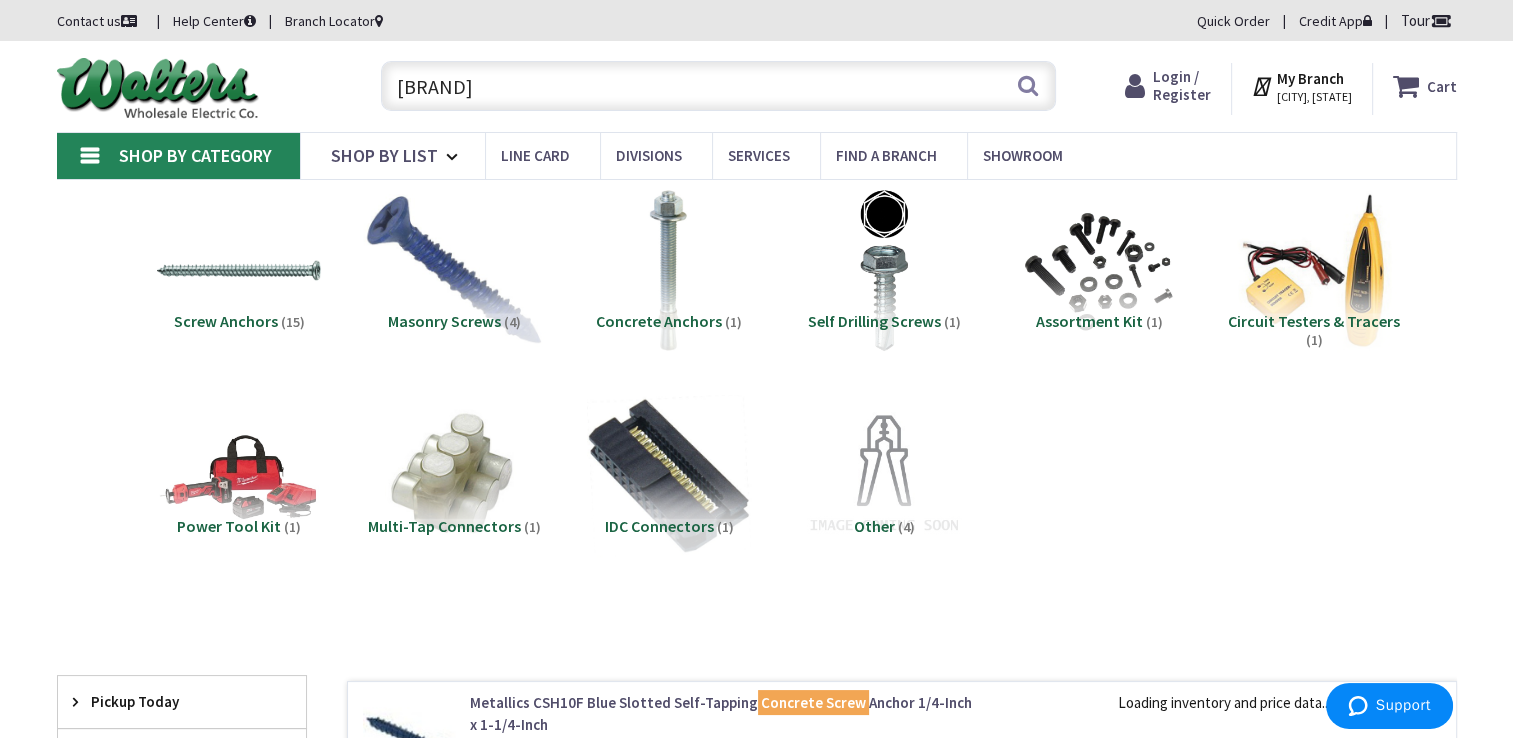 click at bounding box center (239, 270) 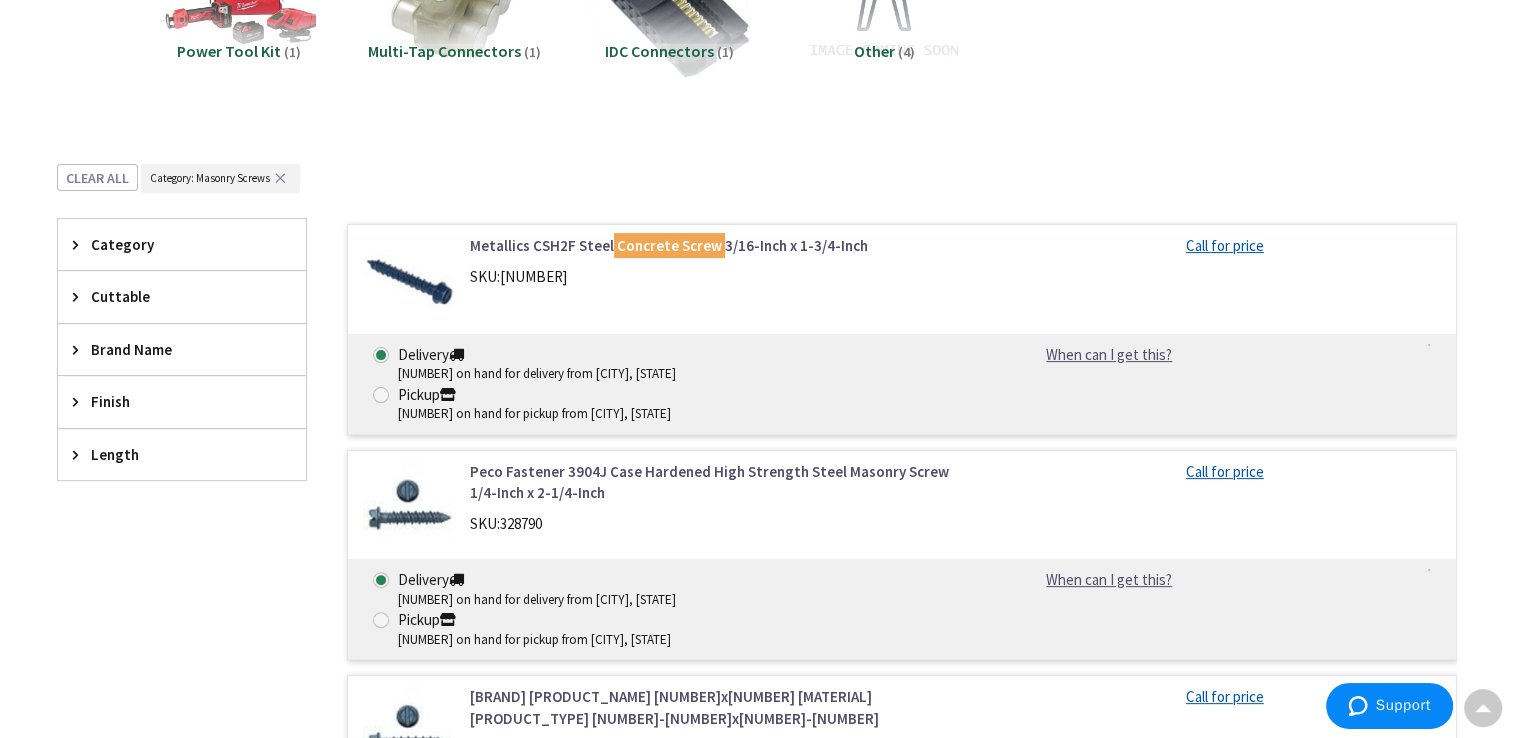 scroll, scrollTop: 474, scrollLeft: 0, axis: vertical 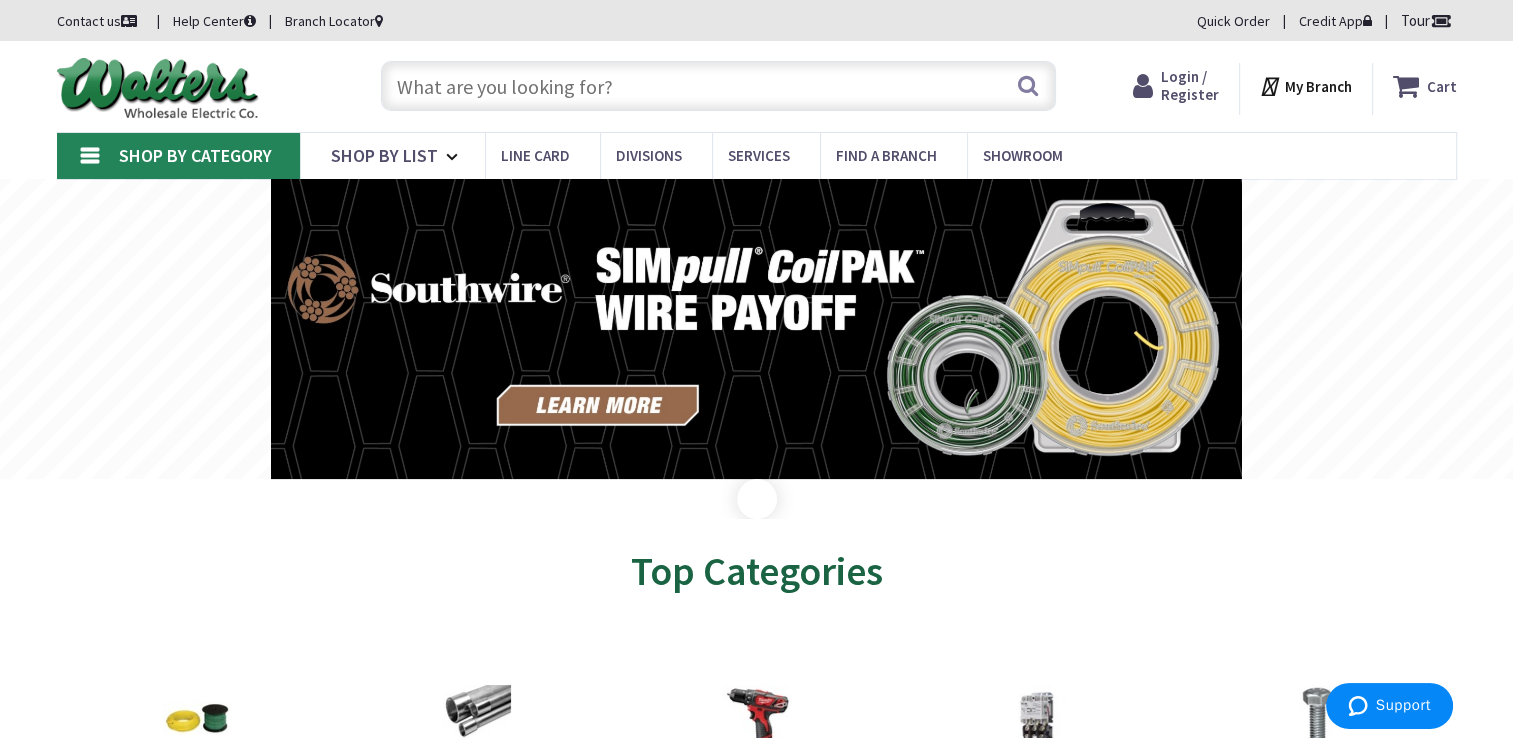 click on "Search" at bounding box center (713, 85) 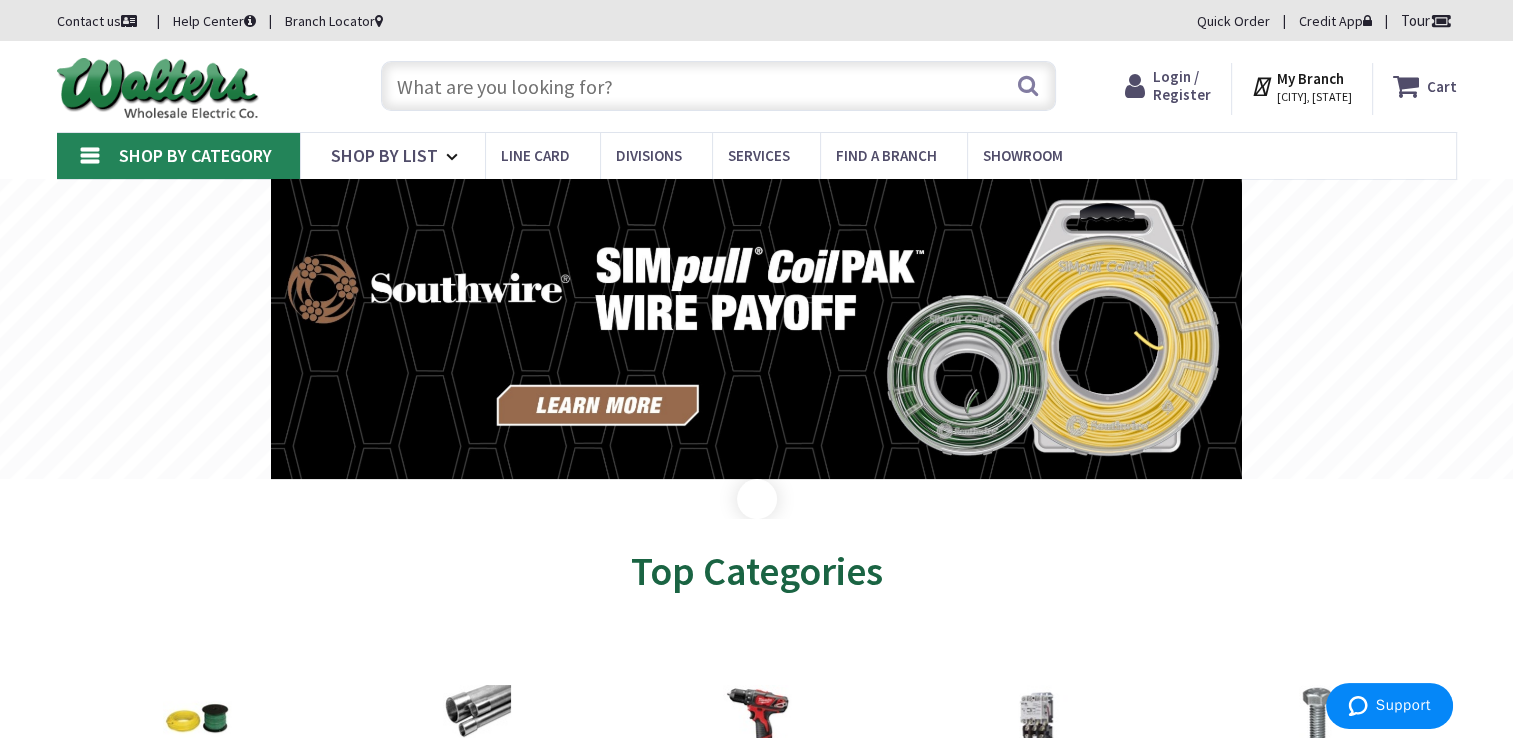 click at bounding box center (718, 86) 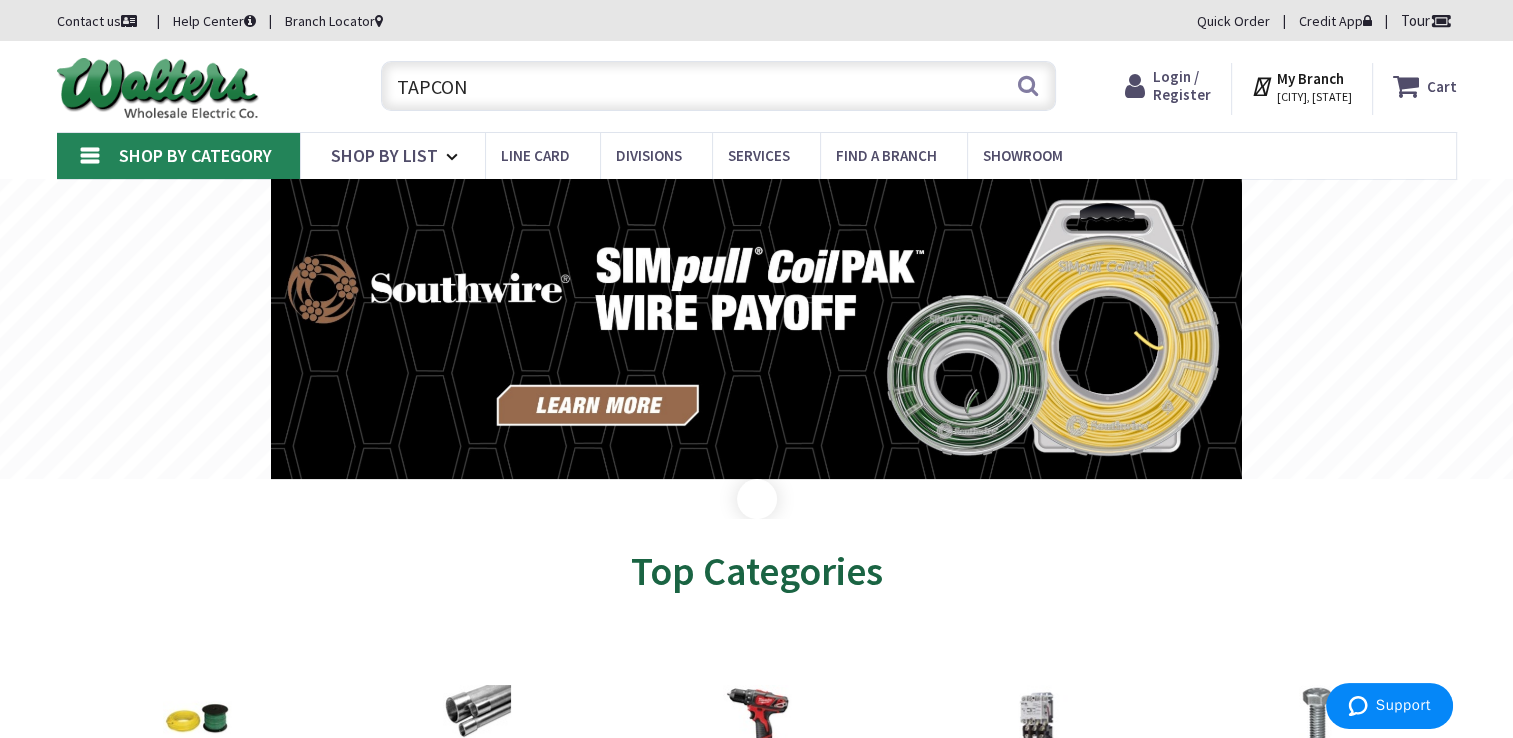 click on "[BRAND_NAME]" at bounding box center (718, 86) 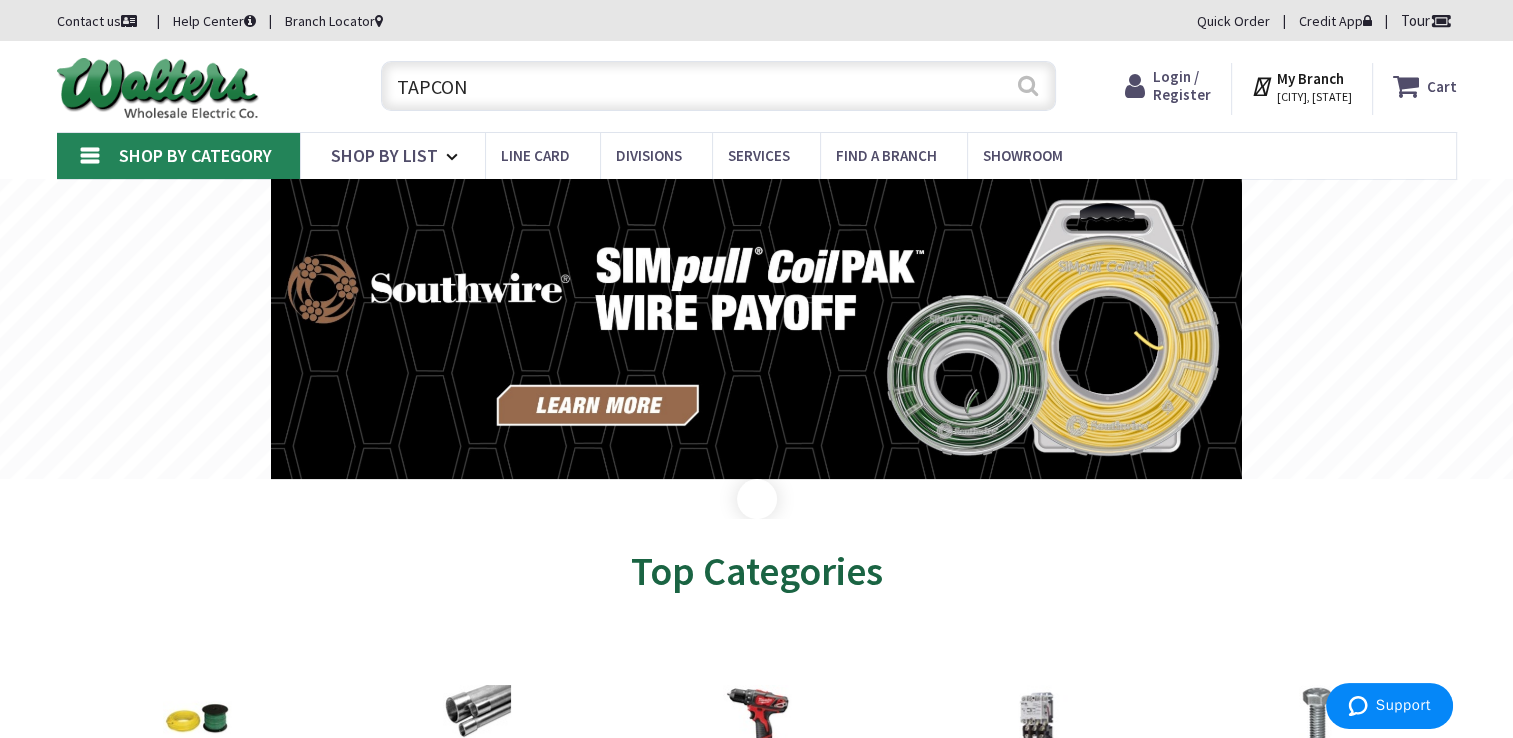 type on "[BRAND]" 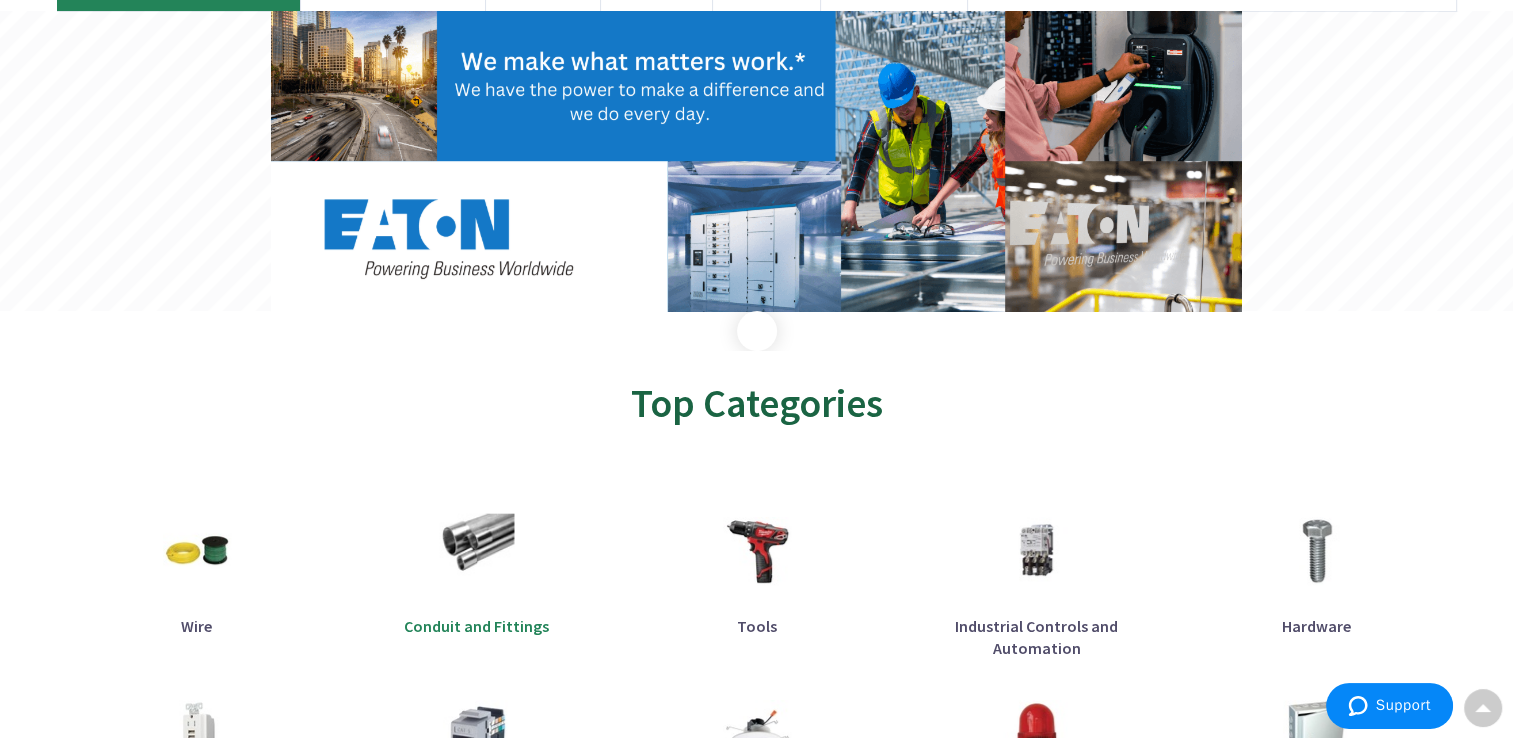 scroll, scrollTop: 0, scrollLeft: 0, axis: both 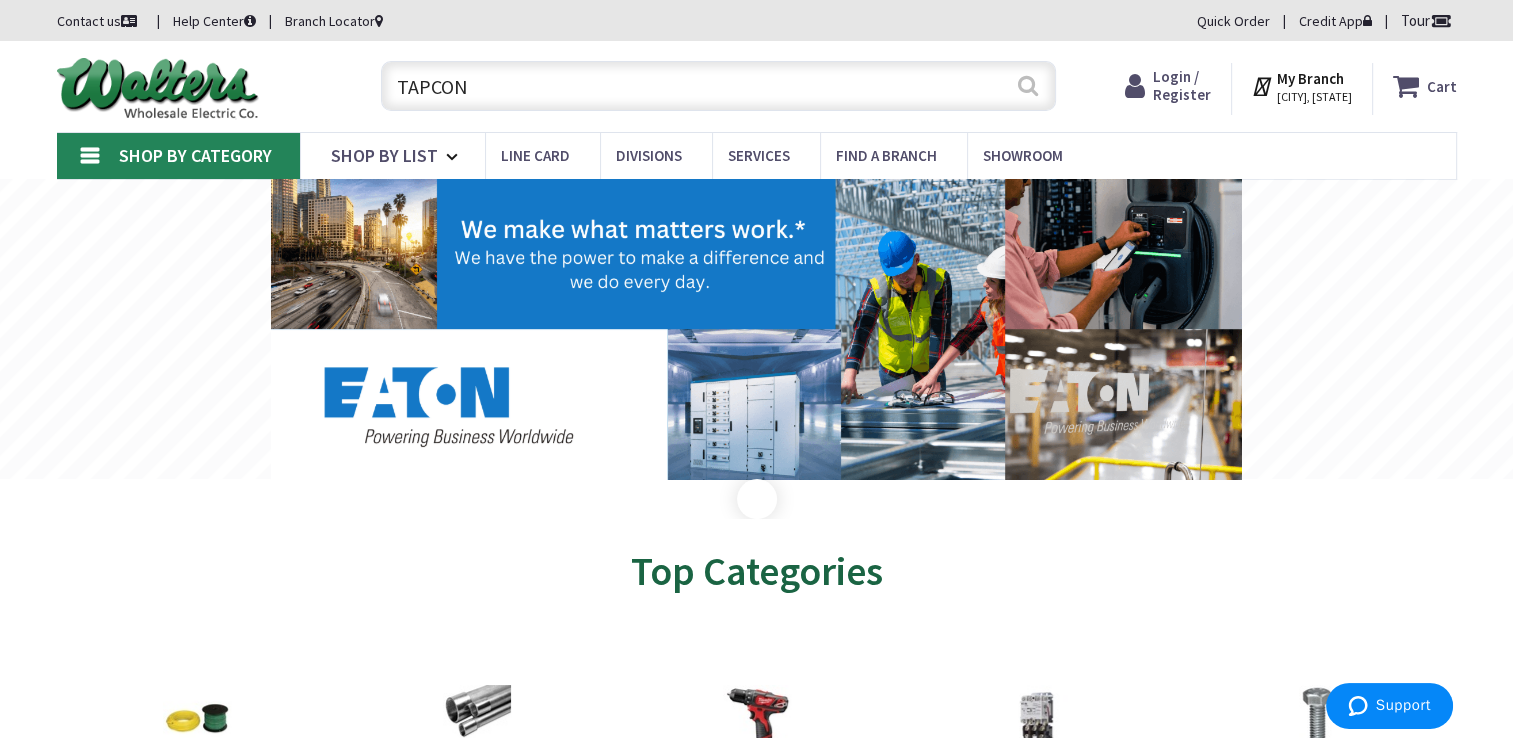 click on "Search" at bounding box center (1028, 85) 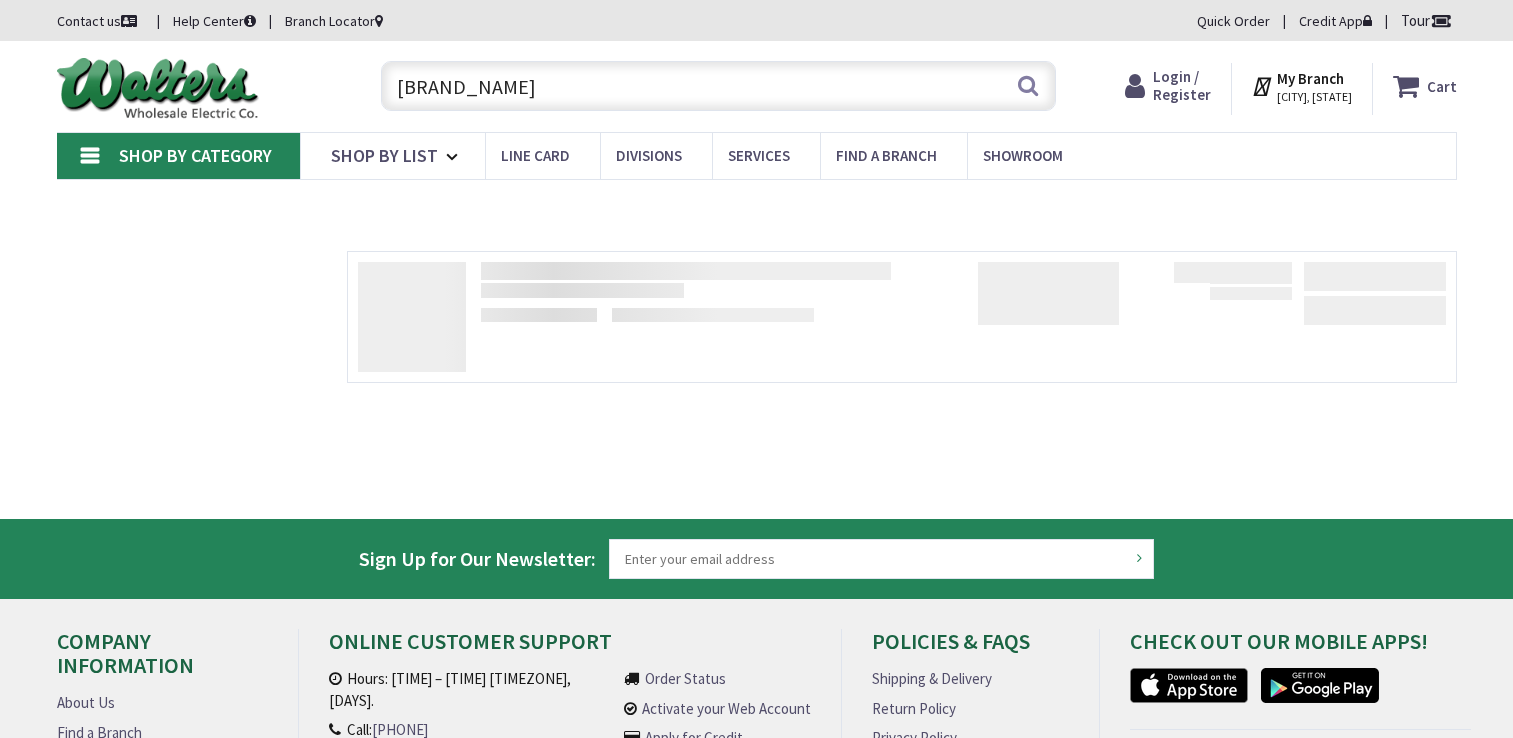 scroll, scrollTop: 0, scrollLeft: 0, axis: both 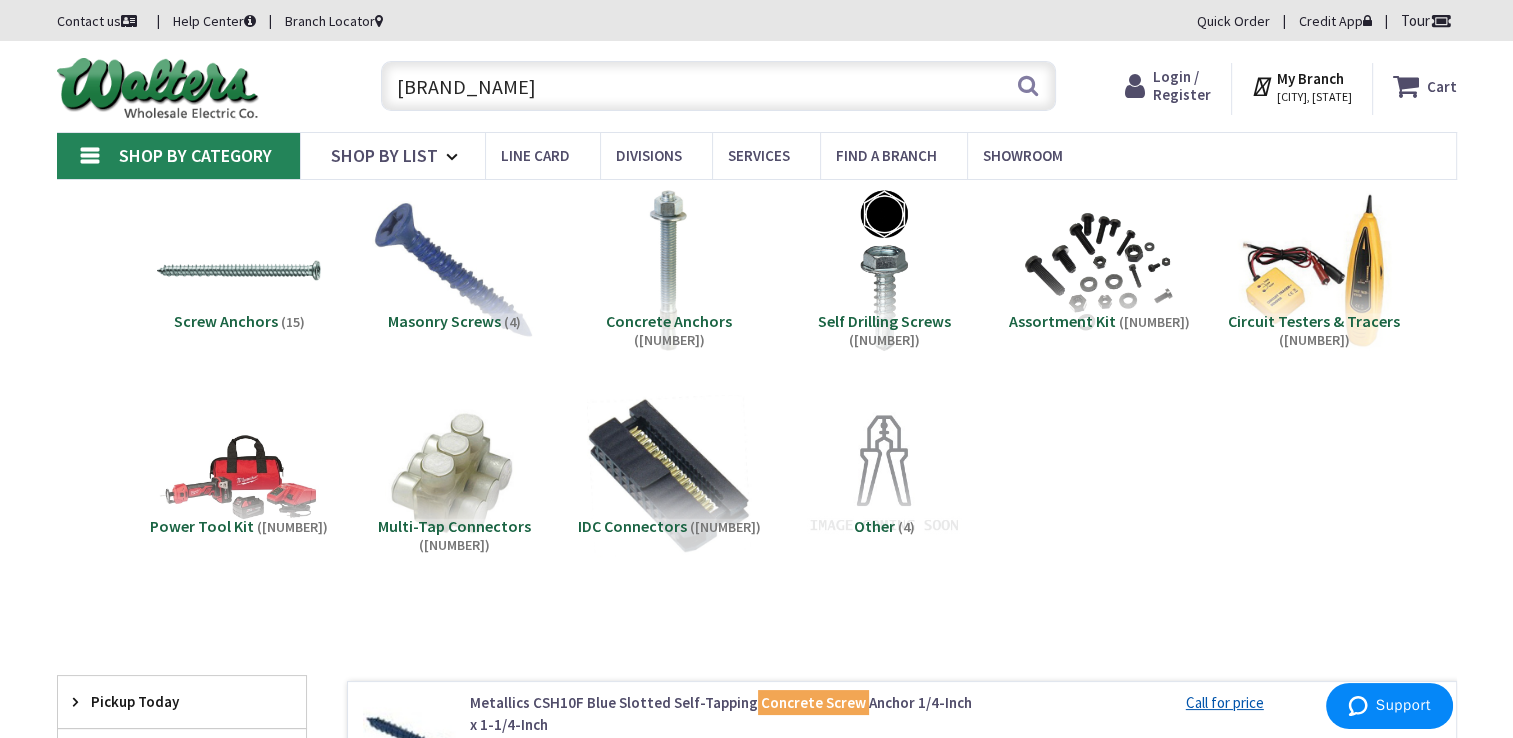 click on "(15)" at bounding box center [293, 322] 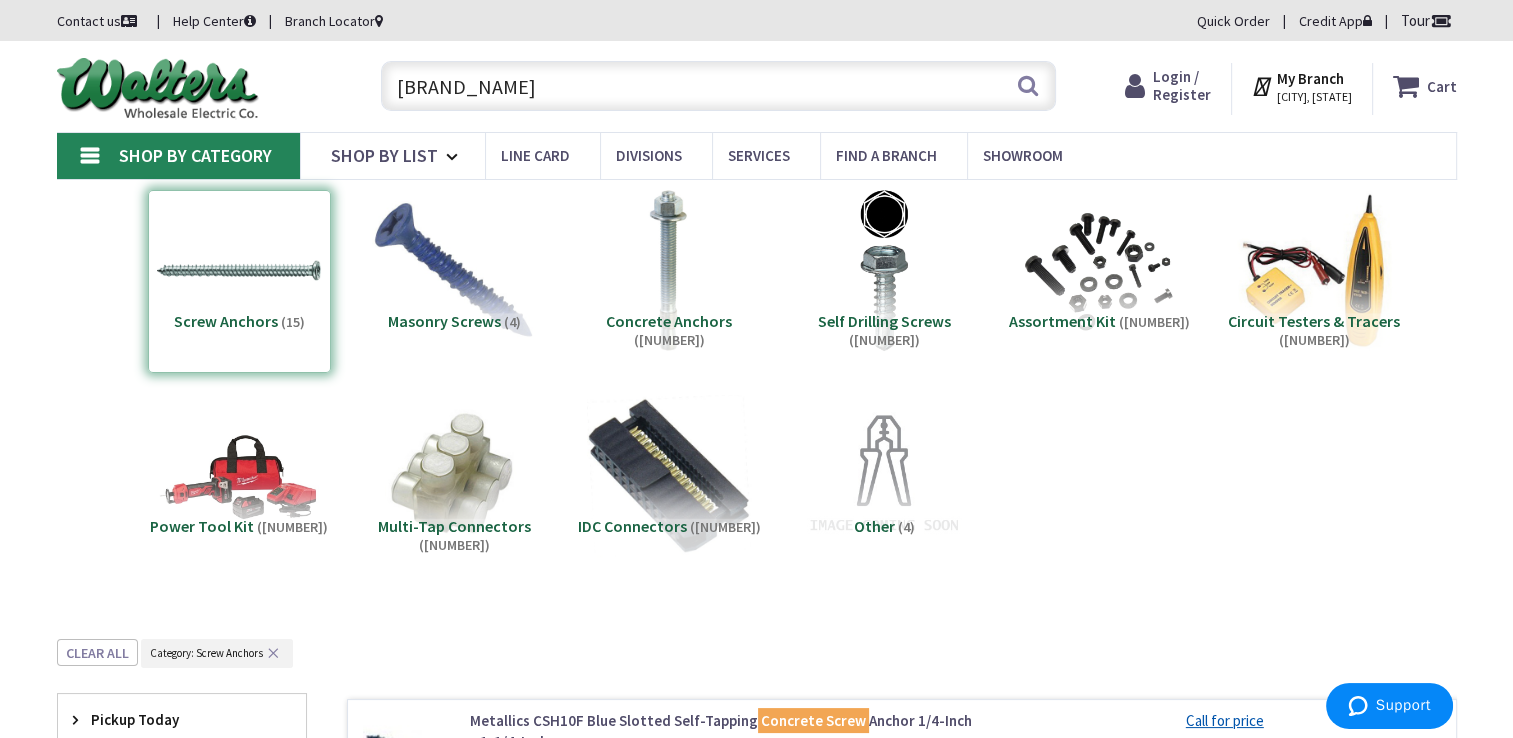 scroll, scrollTop: 639, scrollLeft: 0, axis: vertical 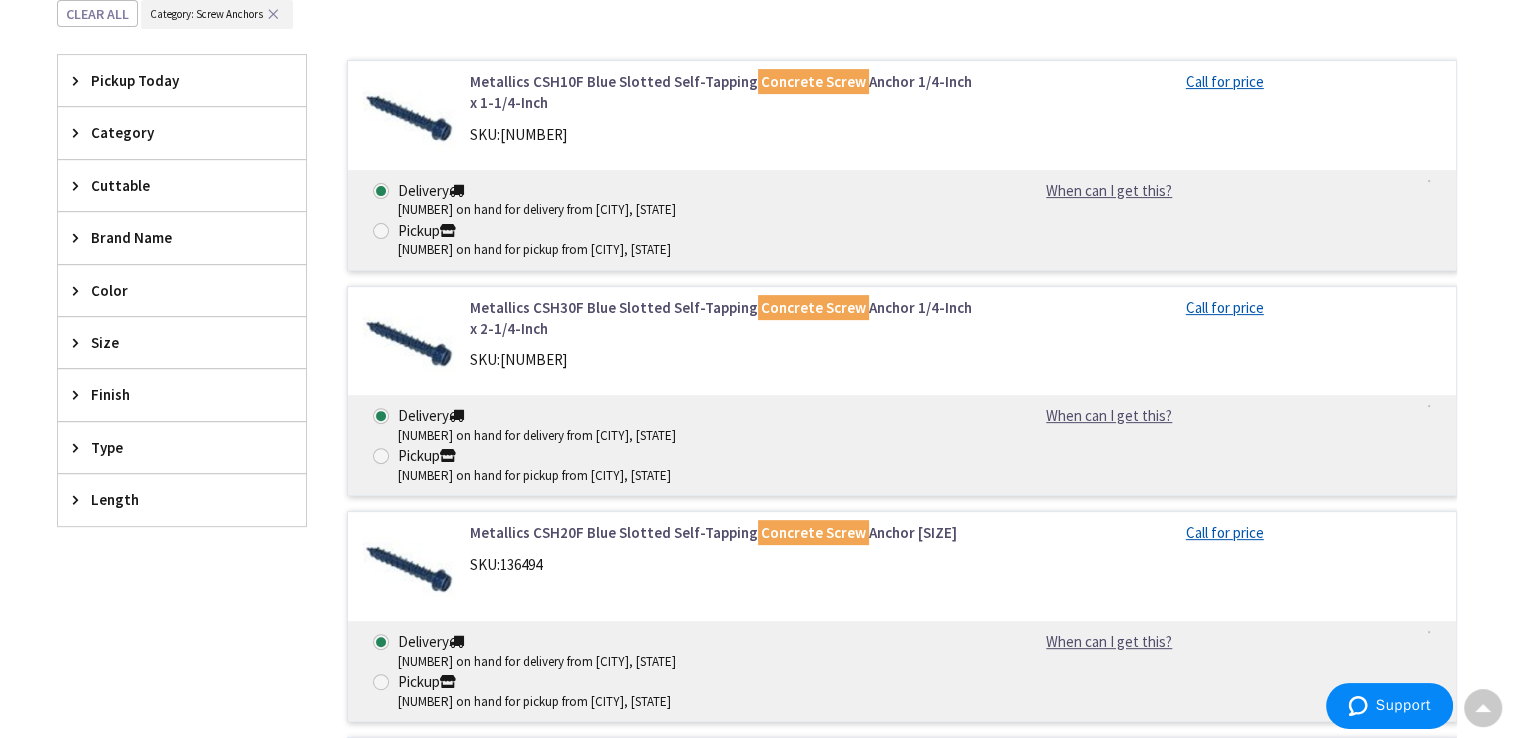 click on "Metallics CSH10F Blue Slotted Self-Tapping  Concrete Screw  Anchor 1/4-Inch x 1-1/4-Inch" at bounding box center (724, 92) 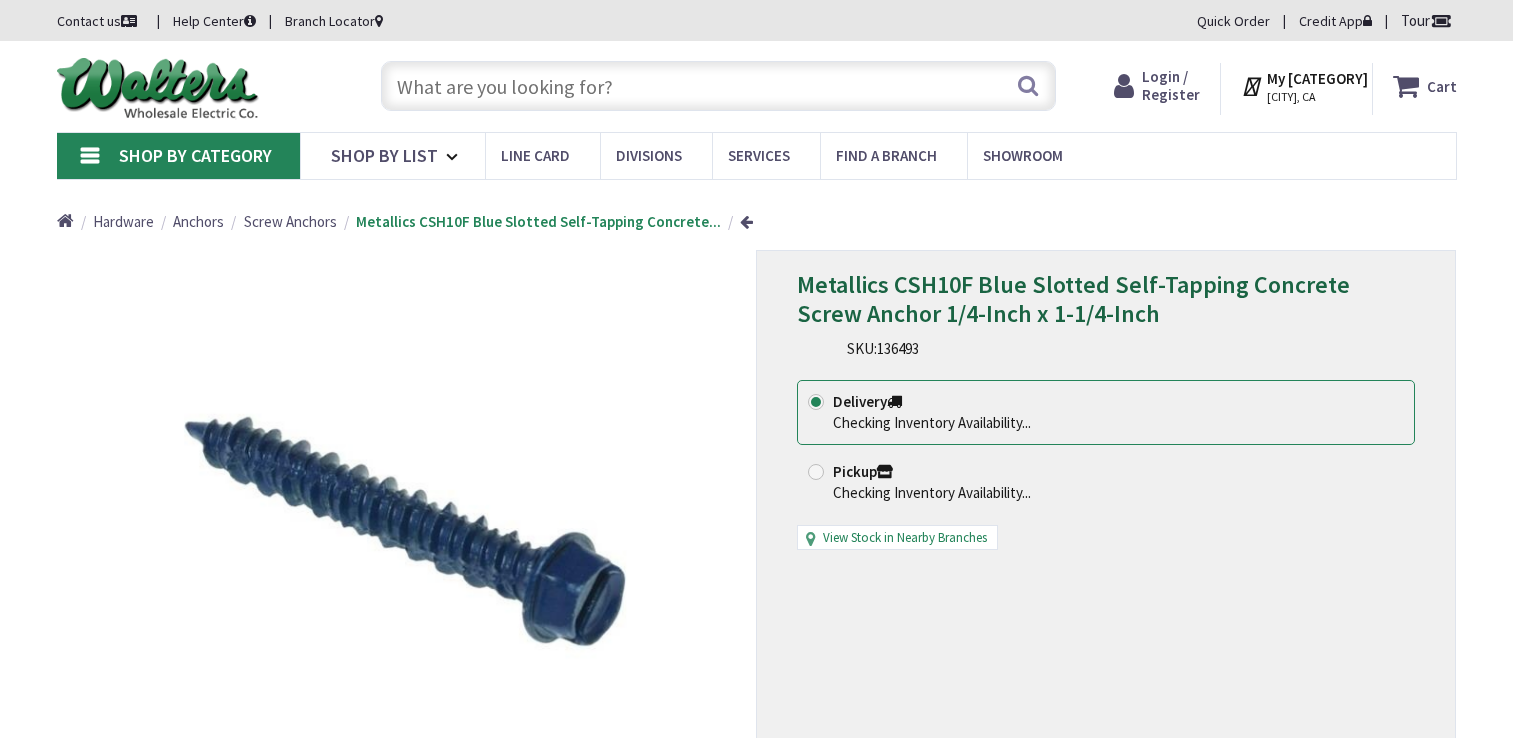 scroll, scrollTop: 0, scrollLeft: 0, axis: both 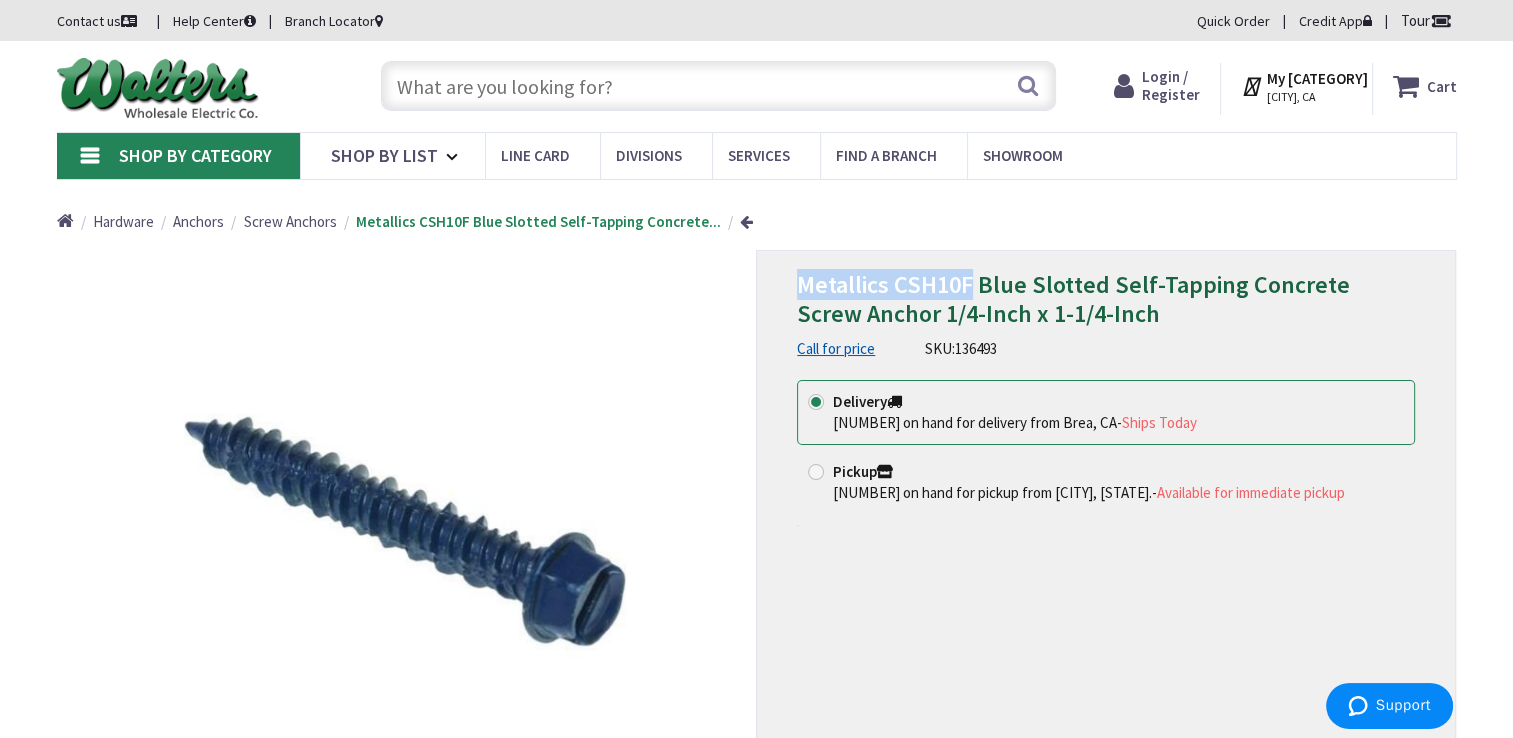 drag, startPoint x: 970, startPoint y: 284, endPoint x: 800, endPoint y: 281, distance: 170.02647 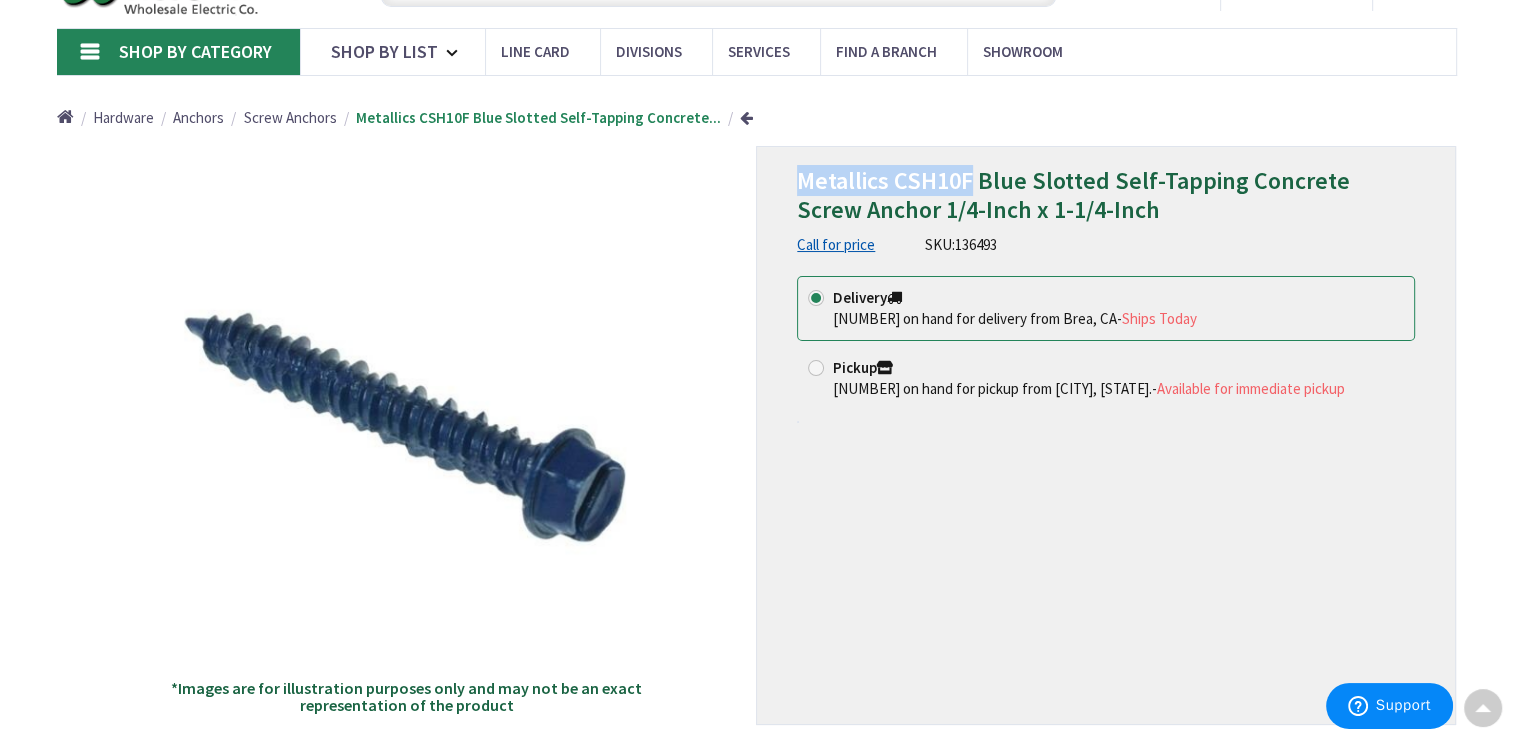scroll, scrollTop: 100, scrollLeft: 0, axis: vertical 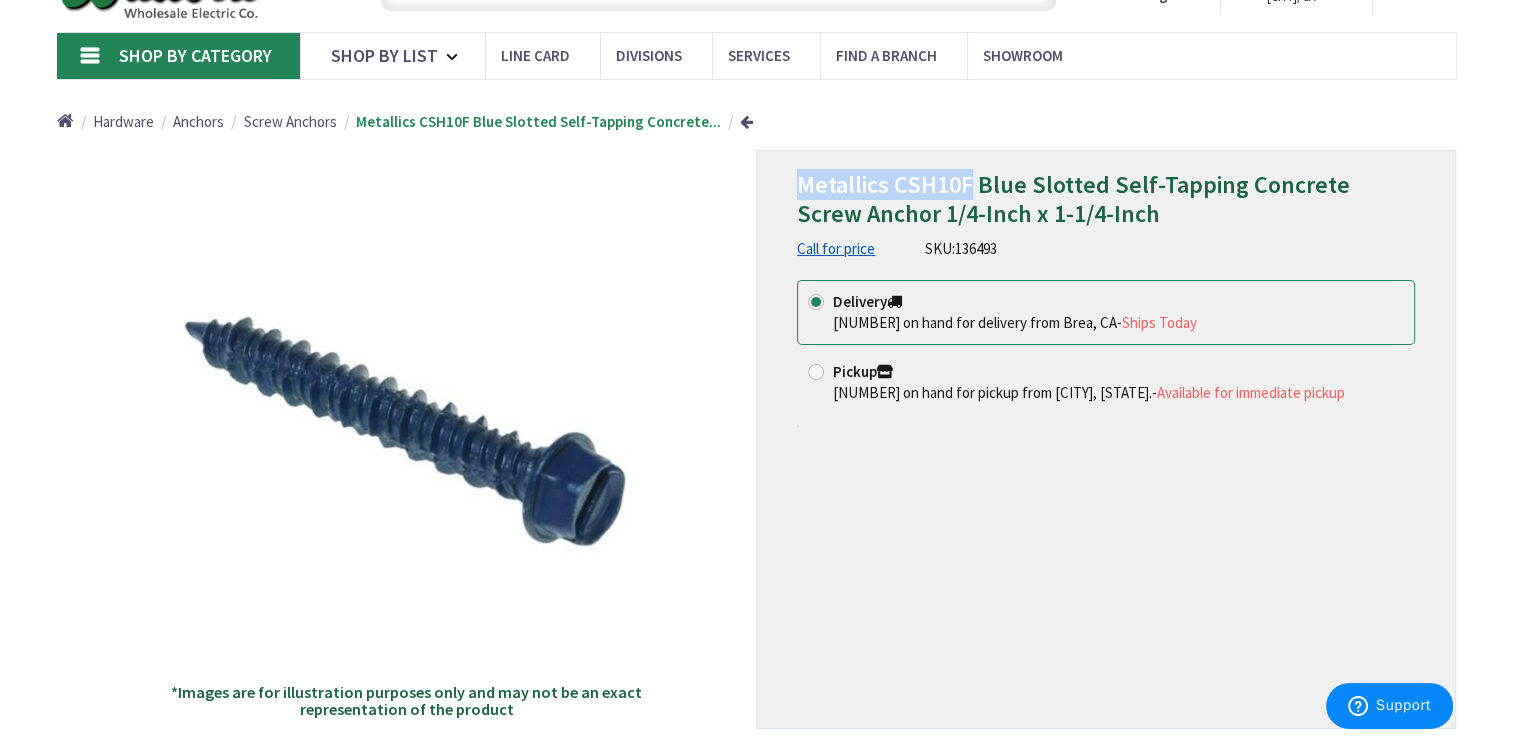 click on "Metallics CSH10F Blue Slotted Self-Tapping Concrete Screw Anchor 1/4-Inch x 1-1/4-Inch
Call for price
SKU:                 136493
This product is Discontinued
Delivery
7000 on hand for delivery from Brea, CA
-  Ships Today
Pickup
1200 on hand for pickup from Los Angeles, CA.
-  Available for immediate pickup" at bounding box center (1106, 439) 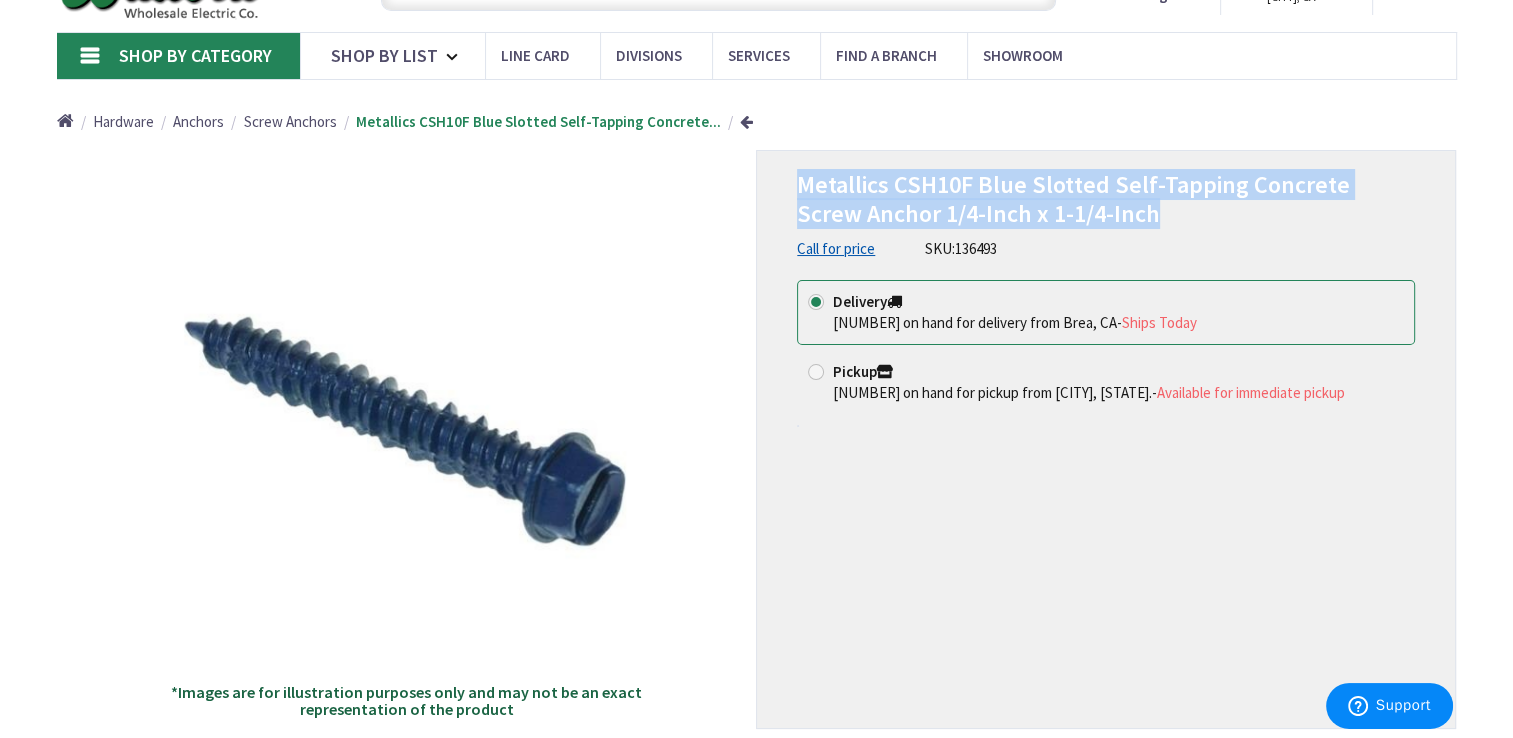 drag, startPoint x: 793, startPoint y: 184, endPoint x: 1114, endPoint y: 204, distance: 321.62244 